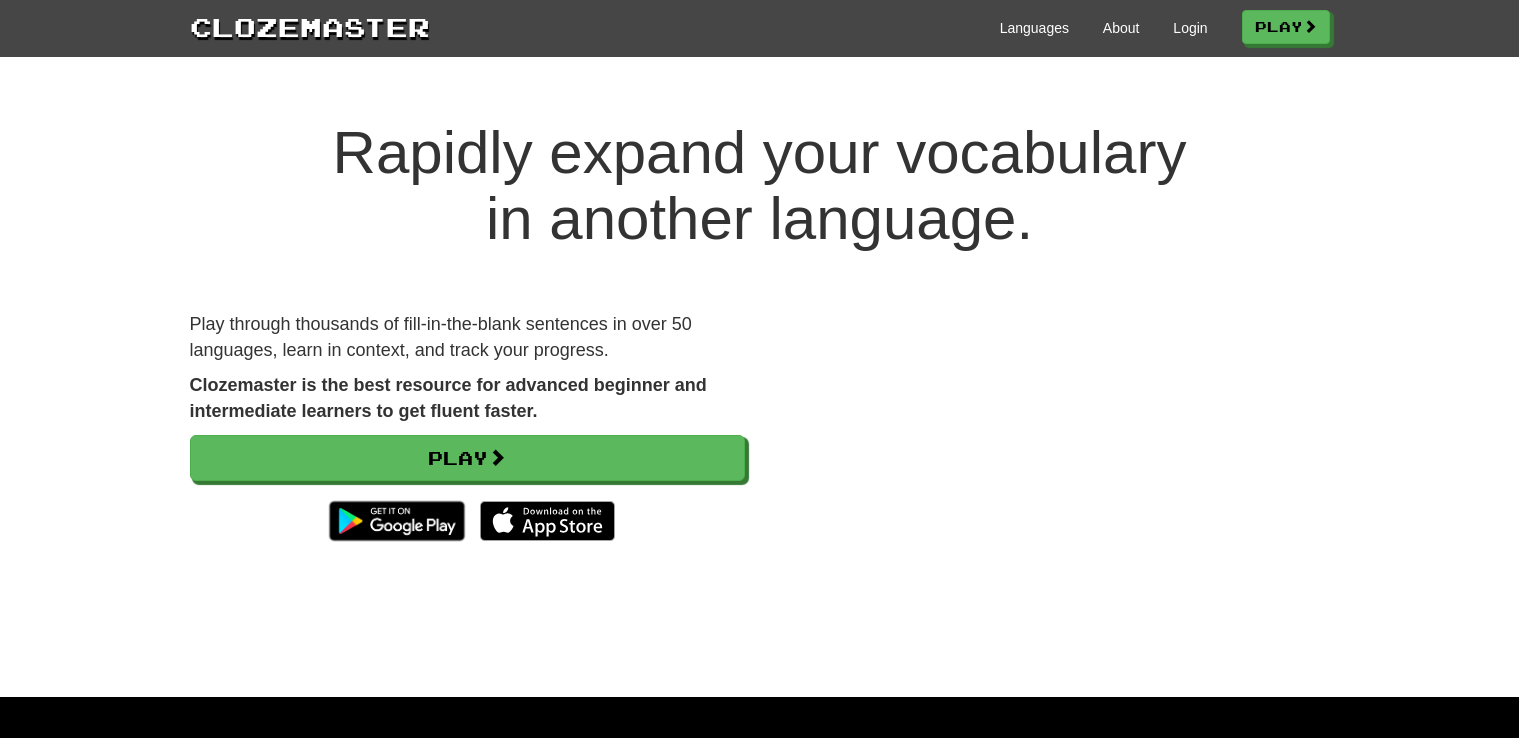 scroll, scrollTop: 0, scrollLeft: 0, axis: both 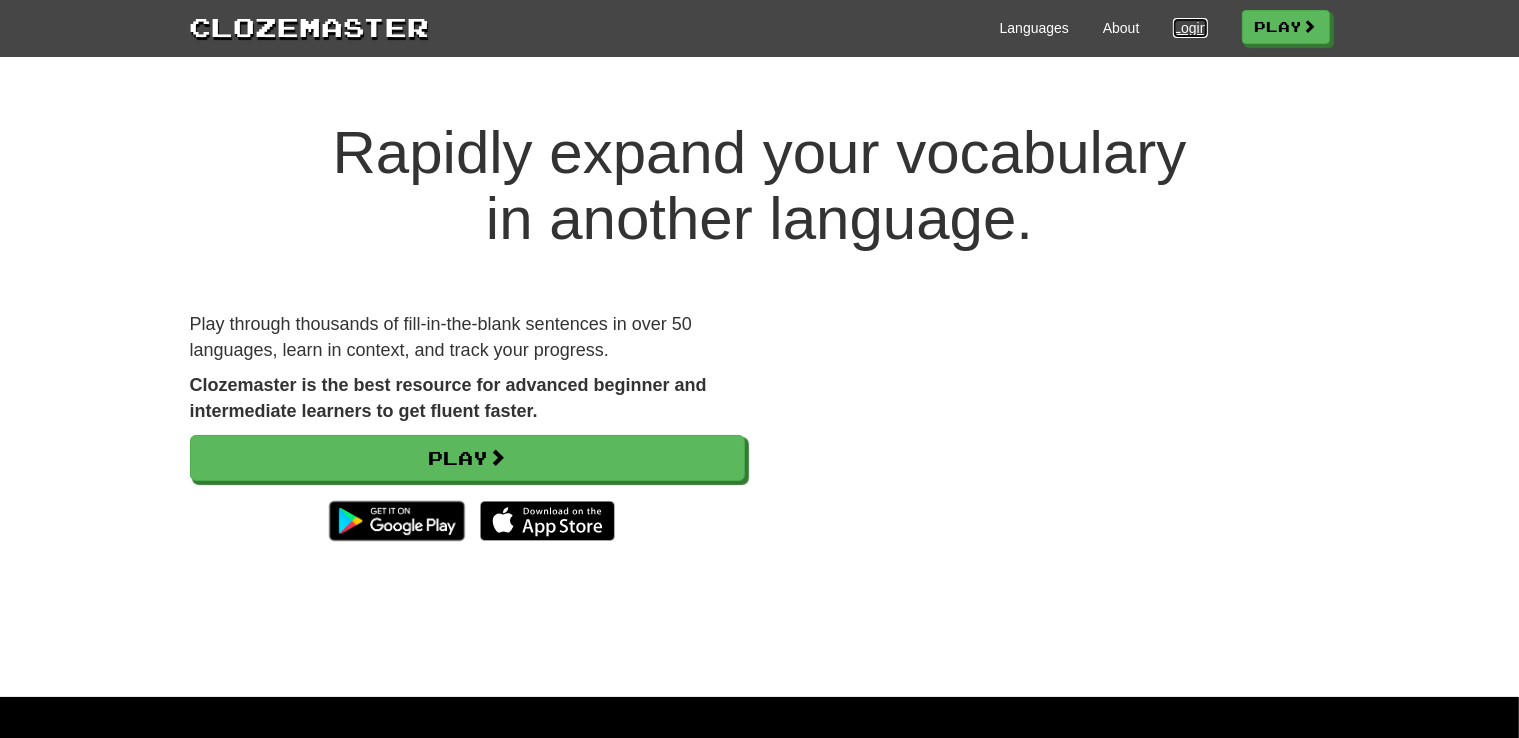 click on "Login" at bounding box center [1190, 28] 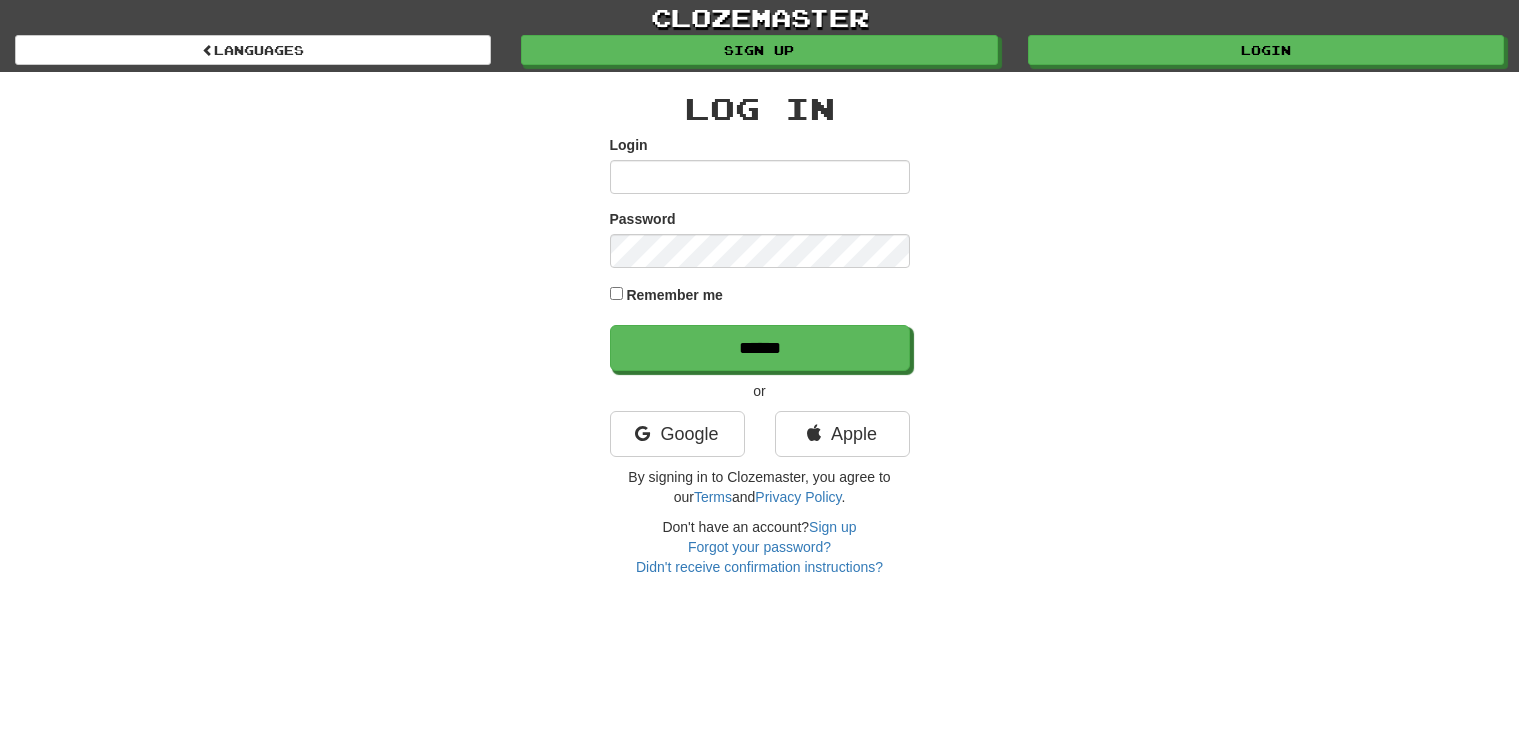 scroll, scrollTop: 0, scrollLeft: 0, axis: both 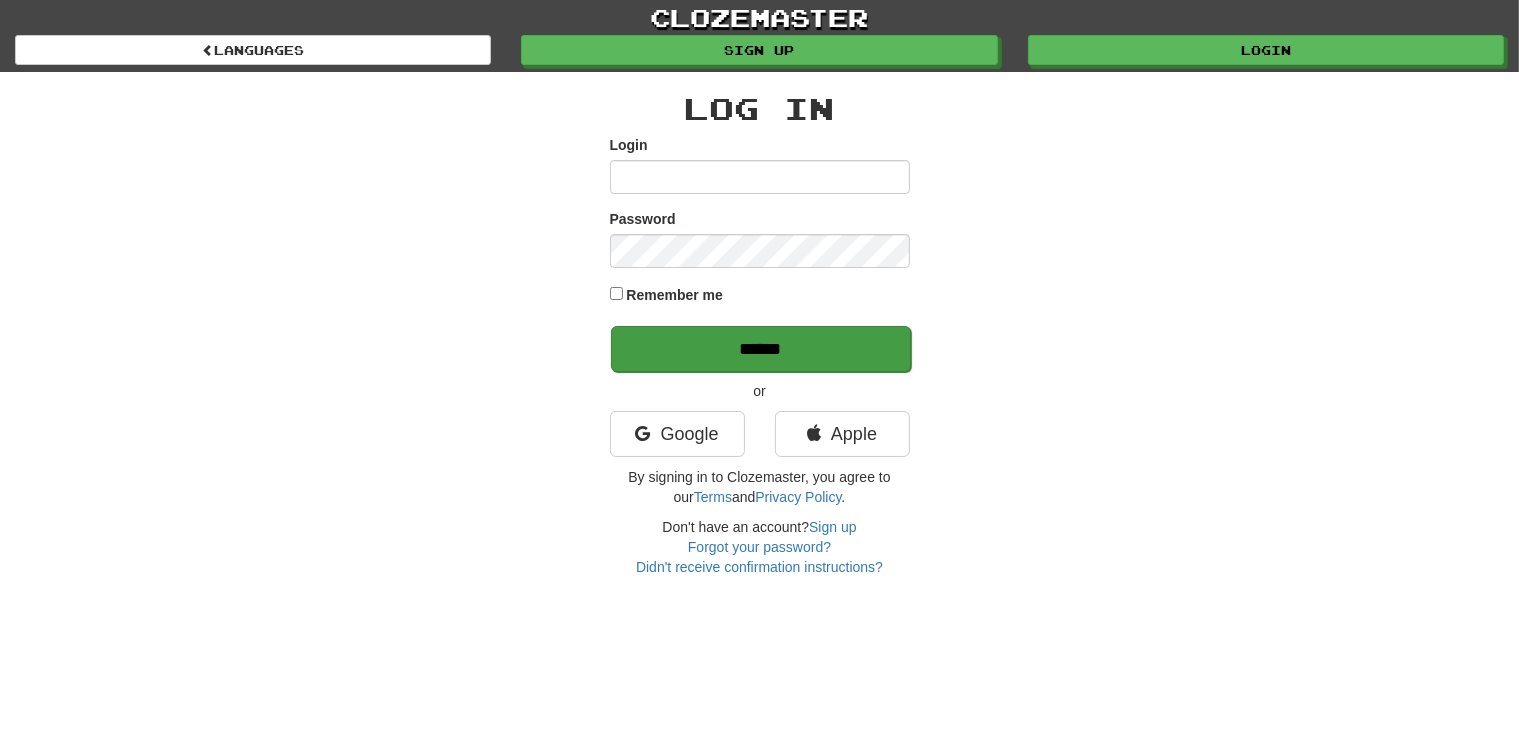 type on "**********" 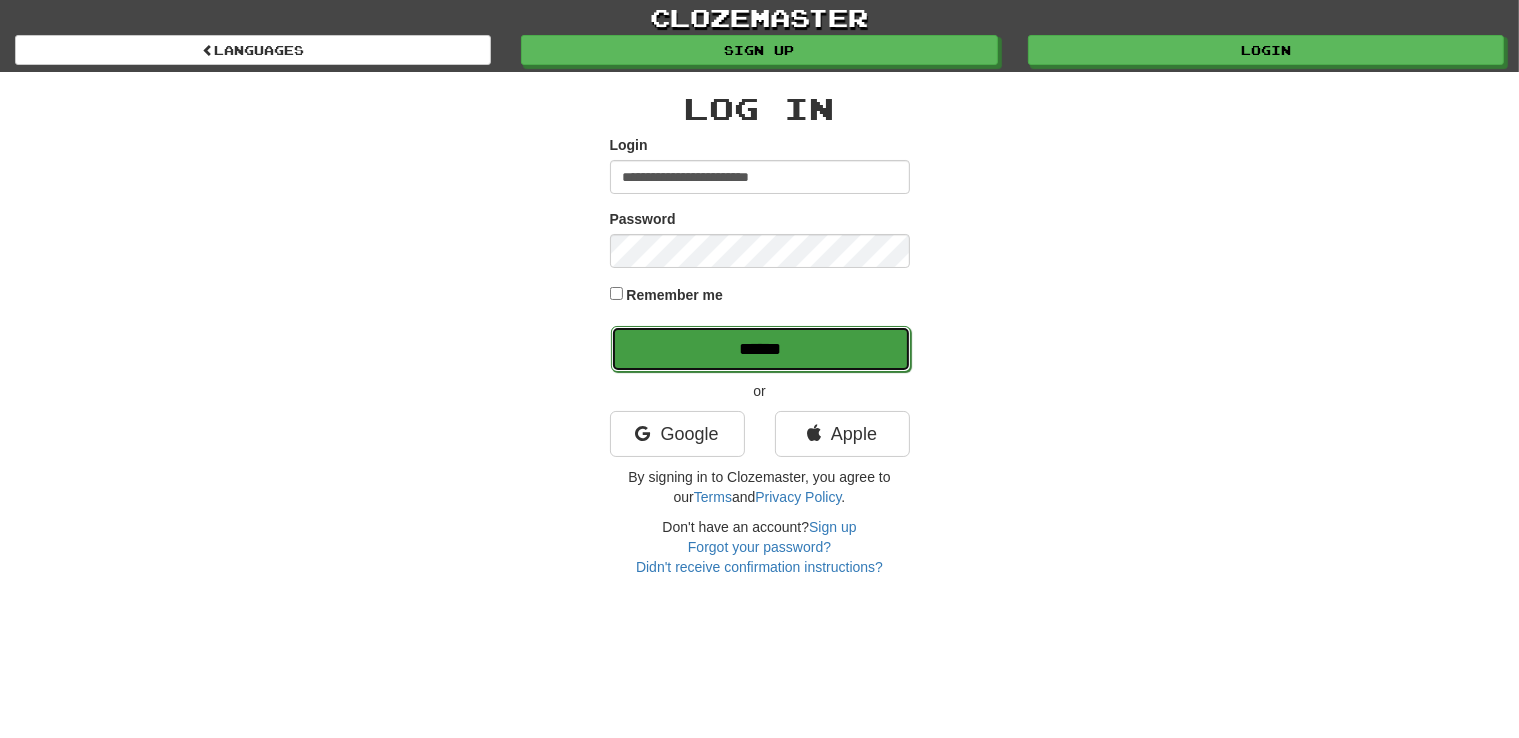 click on "******" at bounding box center (761, 349) 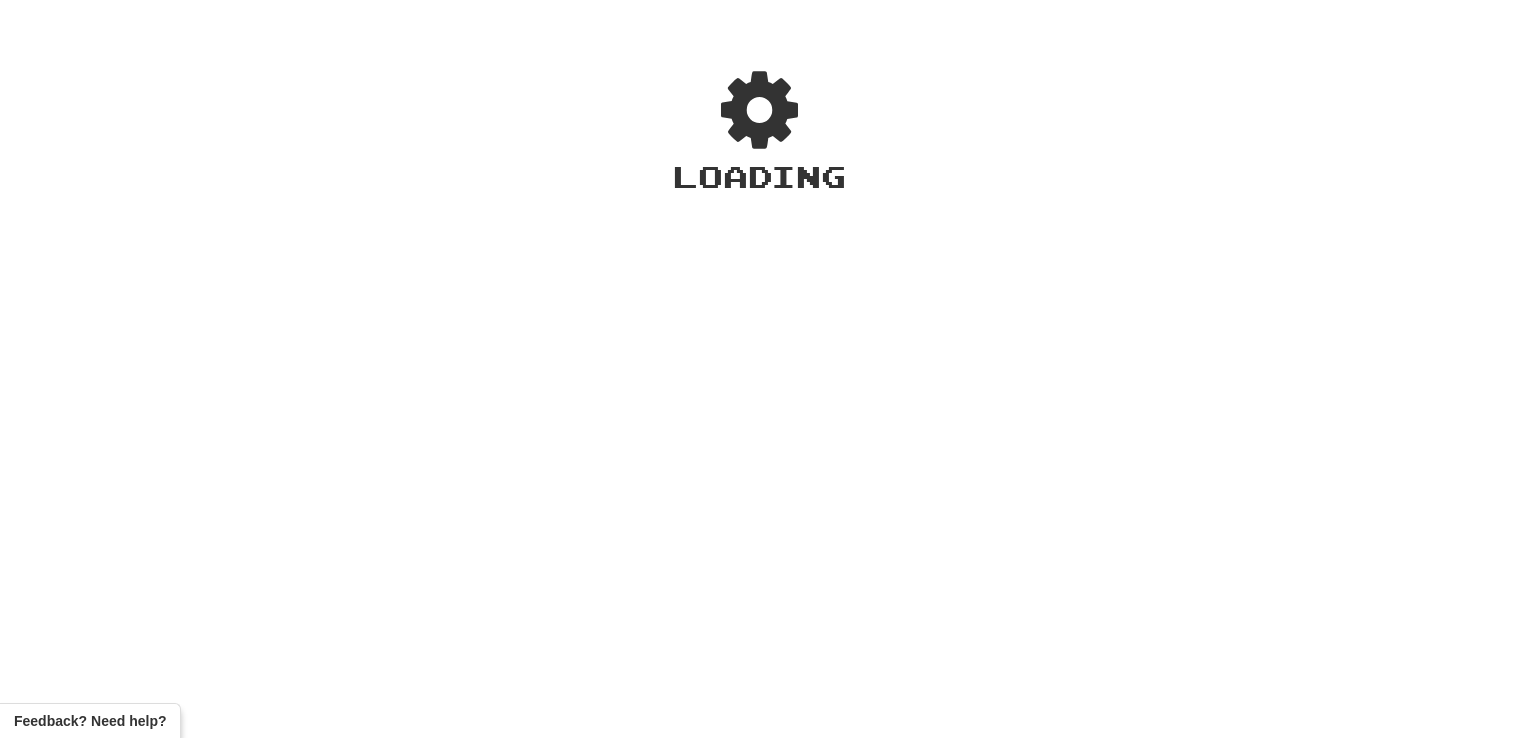 scroll, scrollTop: 0, scrollLeft: 0, axis: both 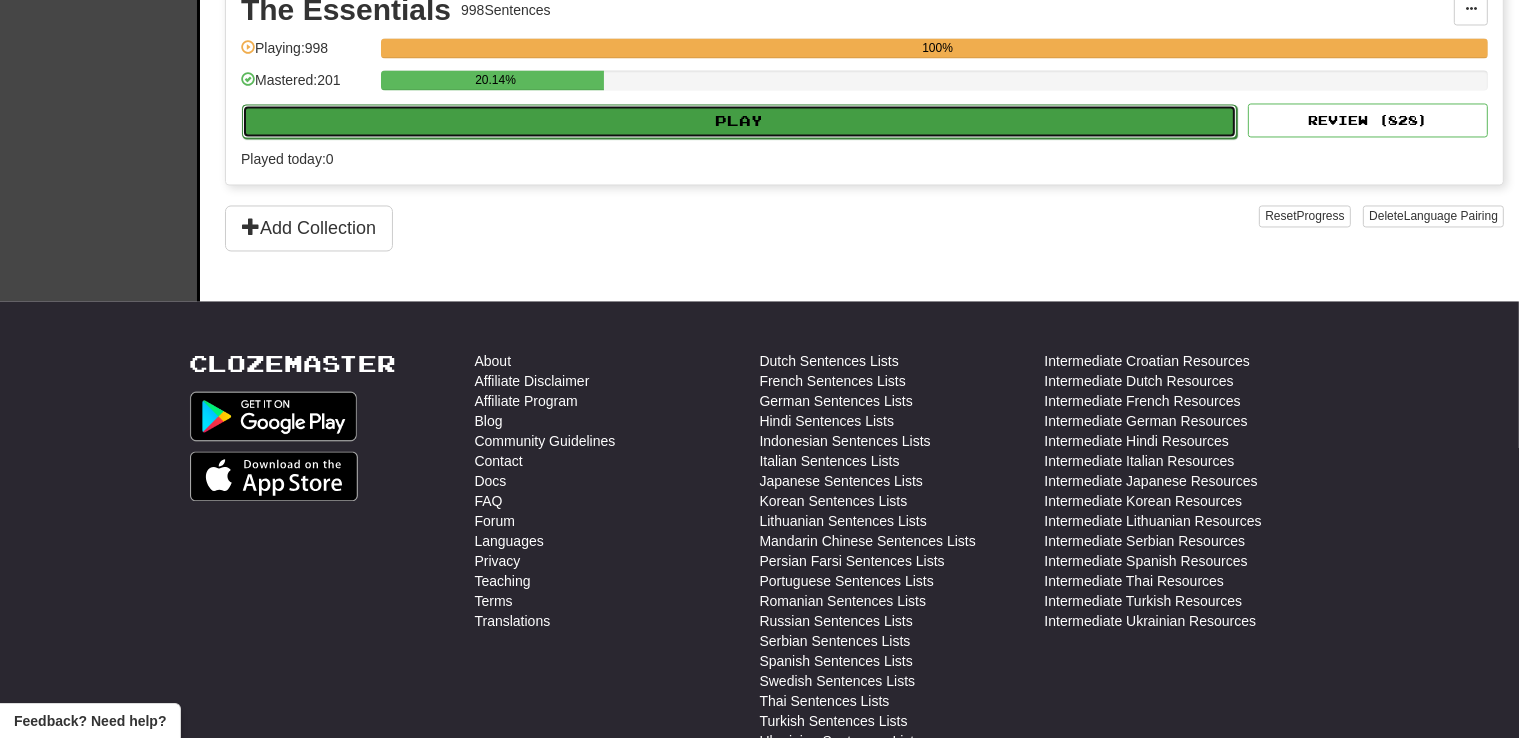 click on "Play" at bounding box center [739, 121] 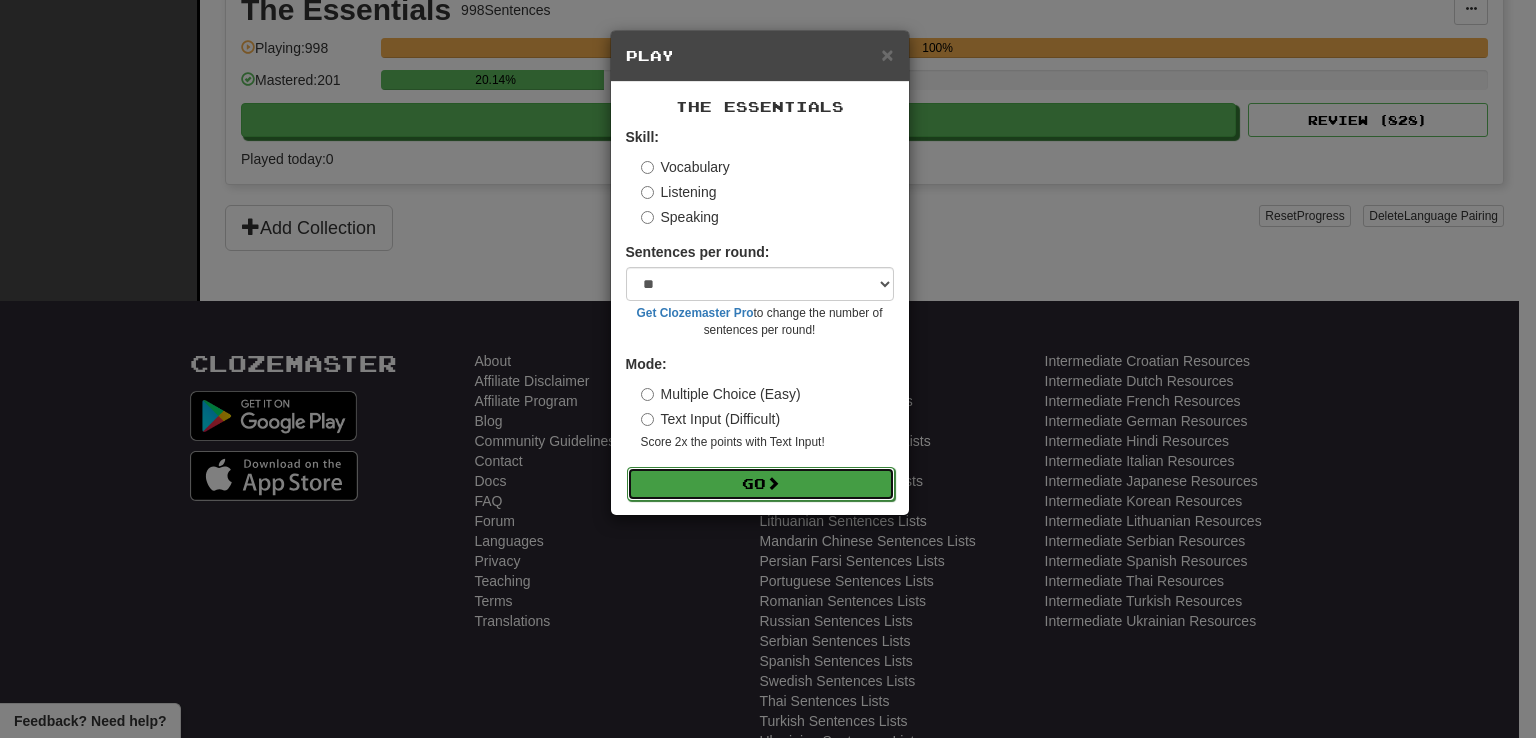 click at bounding box center [773, 483] 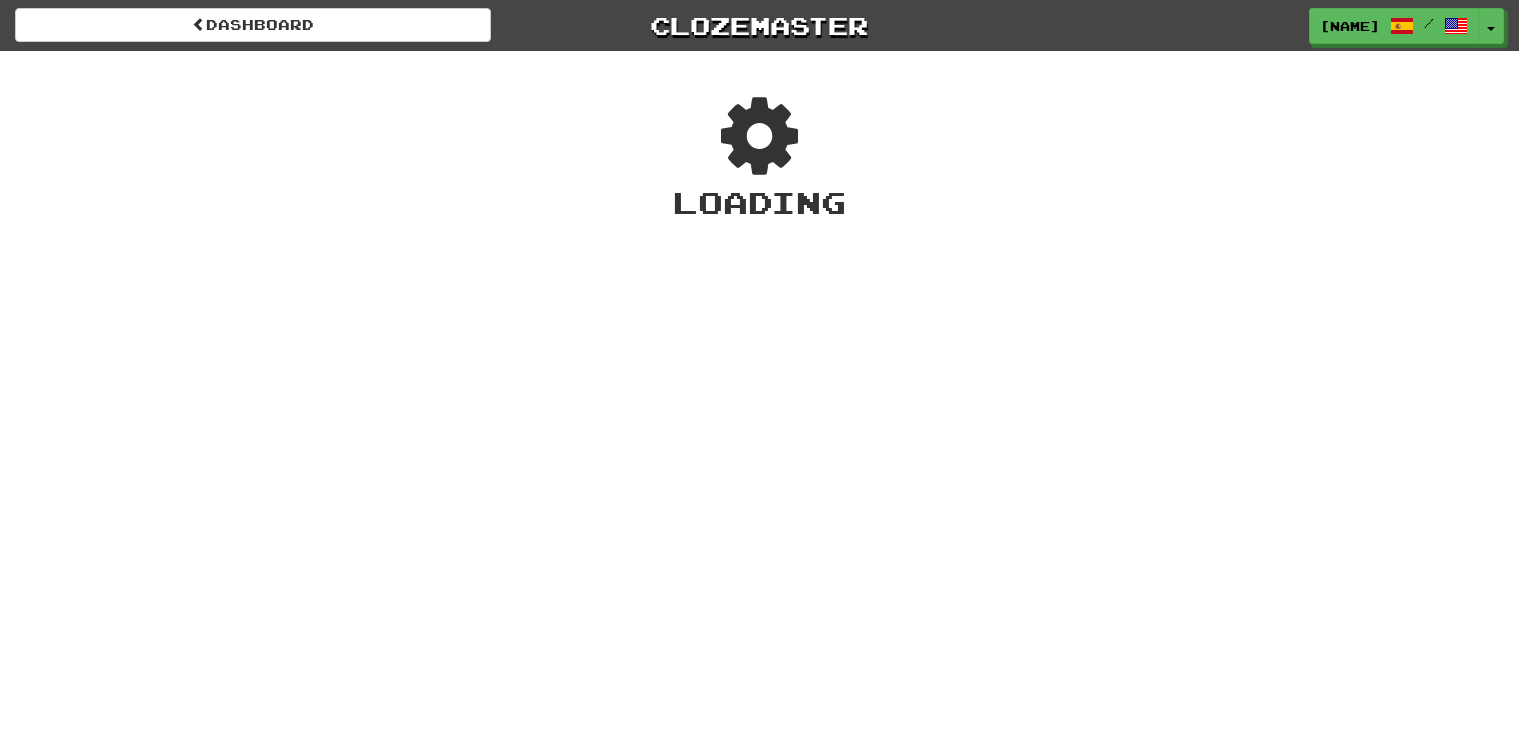 scroll, scrollTop: 0, scrollLeft: 0, axis: both 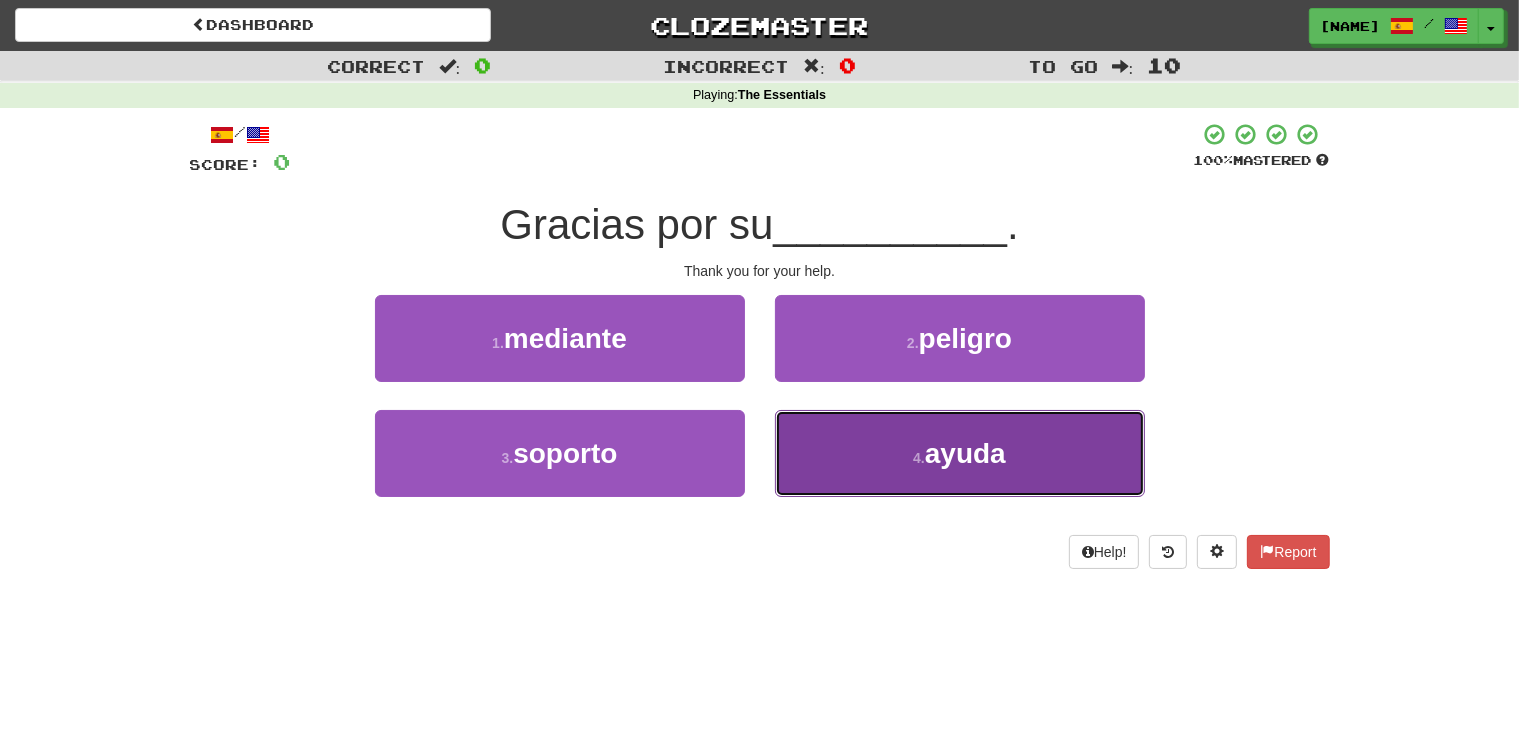 click on "4 .  ayuda" at bounding box center [960, 453] 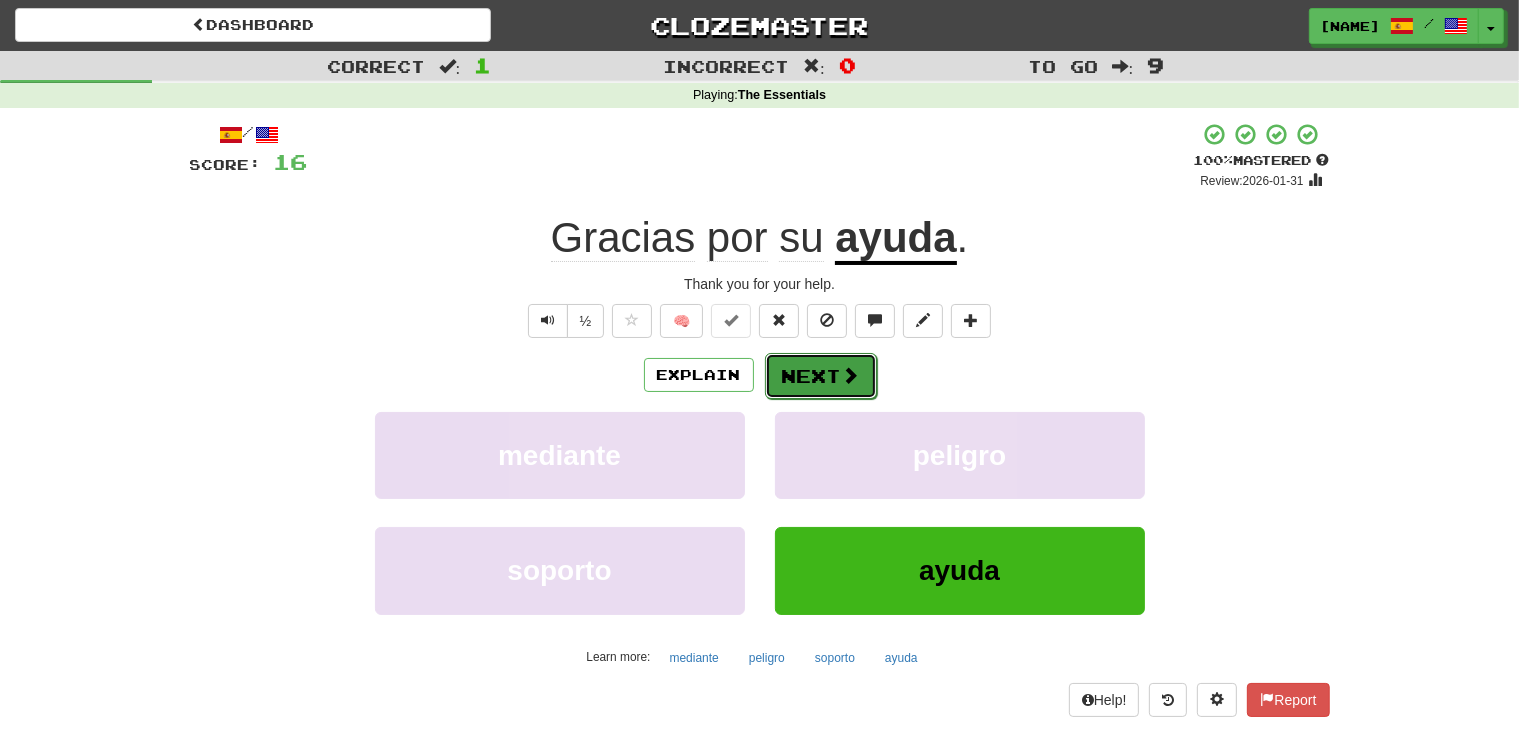 click on "Next" at bounding box center (821, 376) 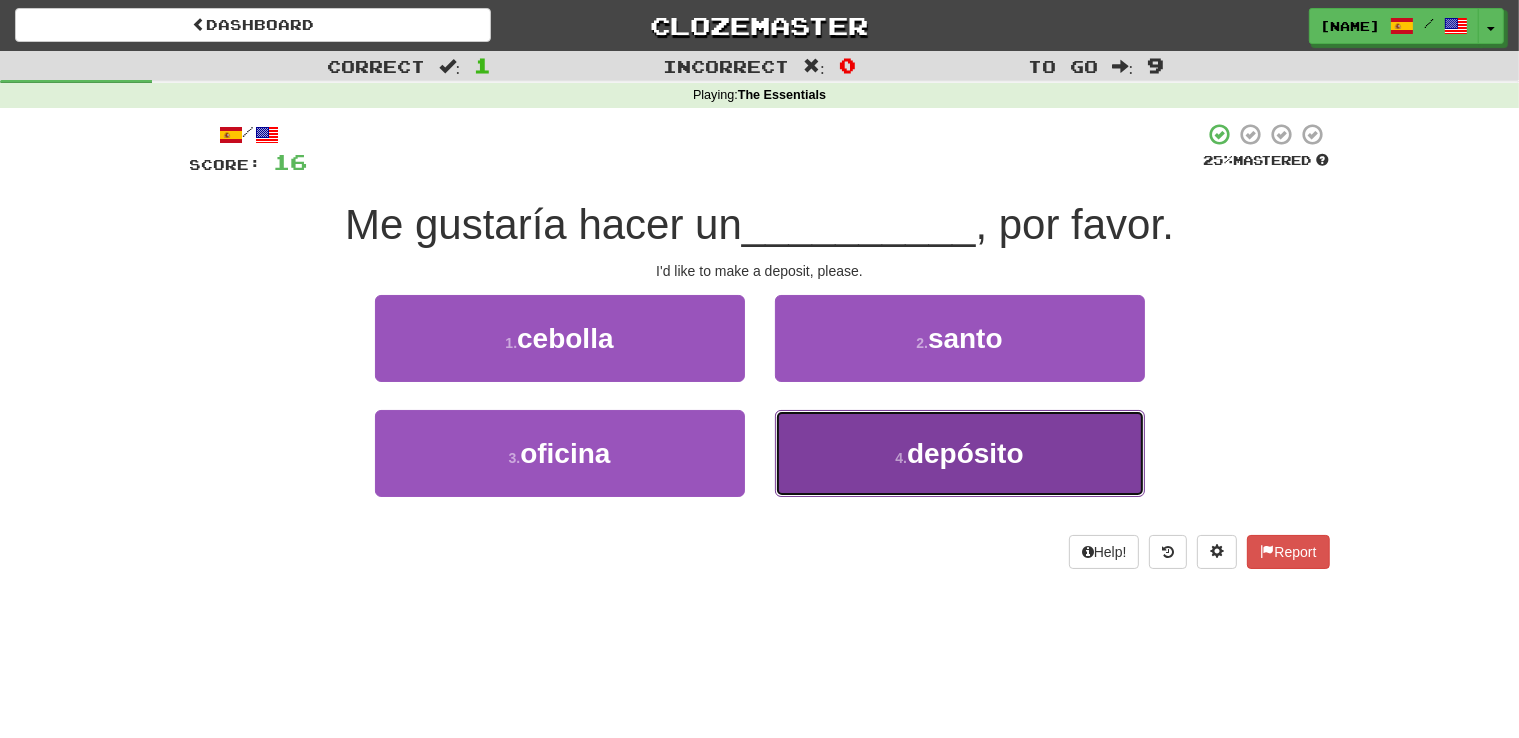 click on "4 .  depósito" at bounding box center [960, 453] 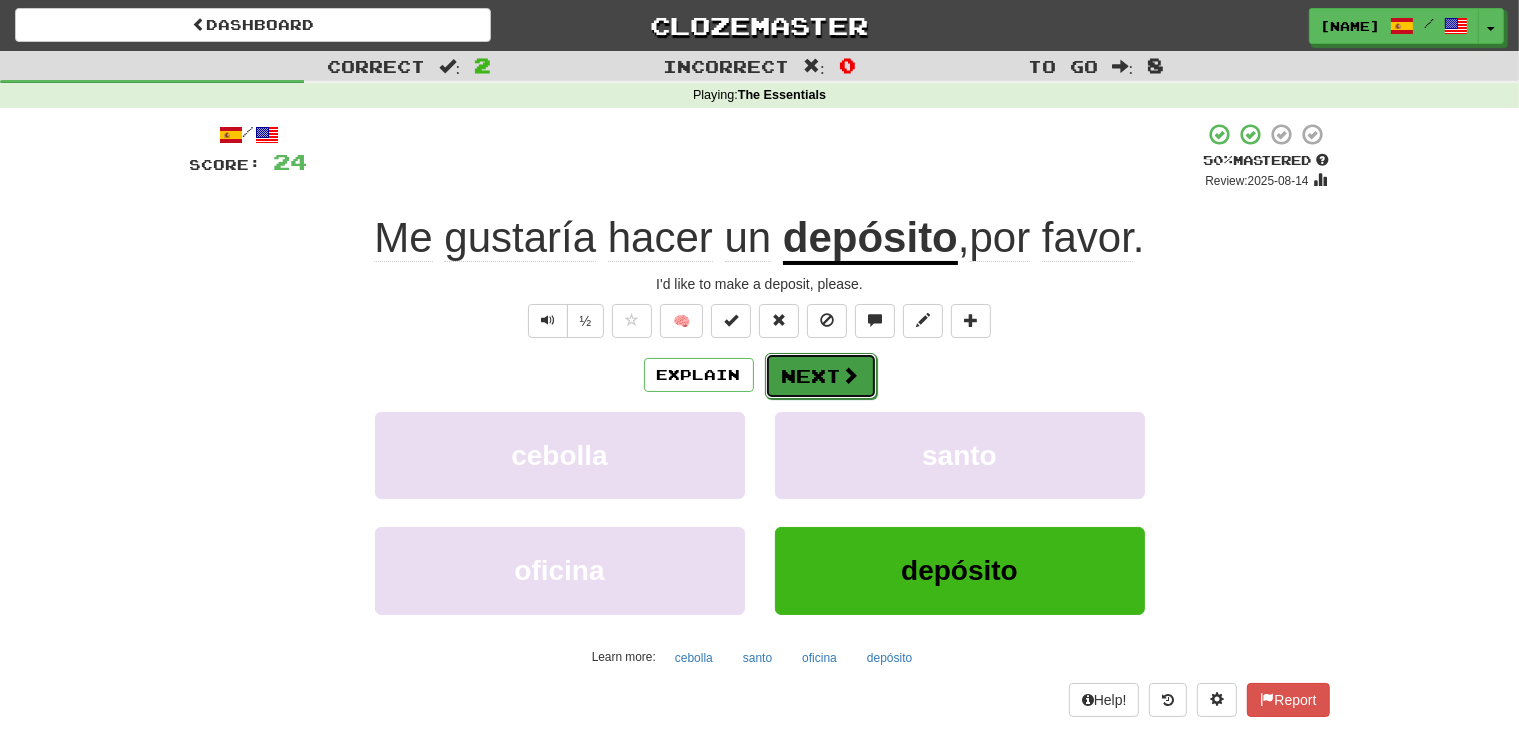 click on "Next" at bounding box center (821, 376) 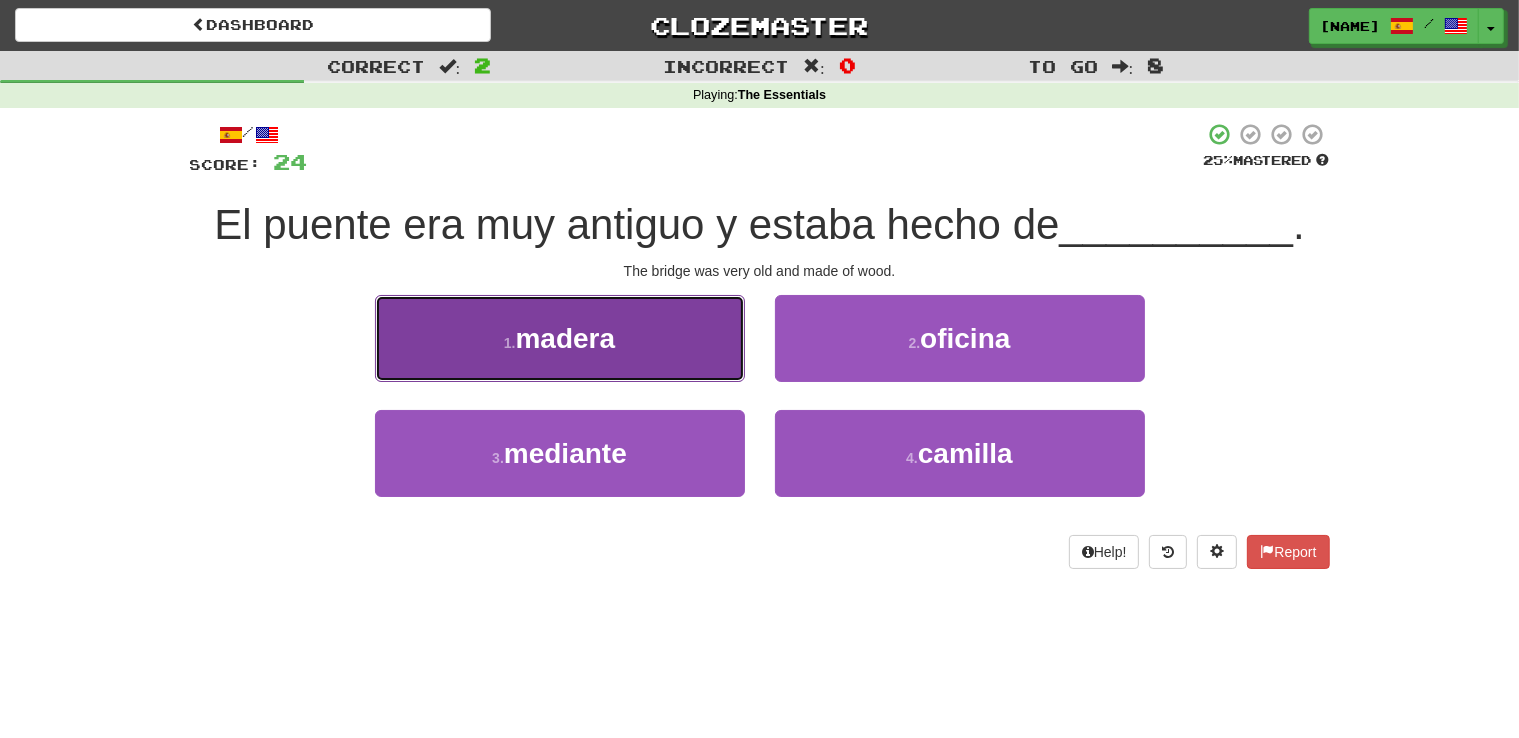 click on "1 .  madera" at bounding box center (560, 338) 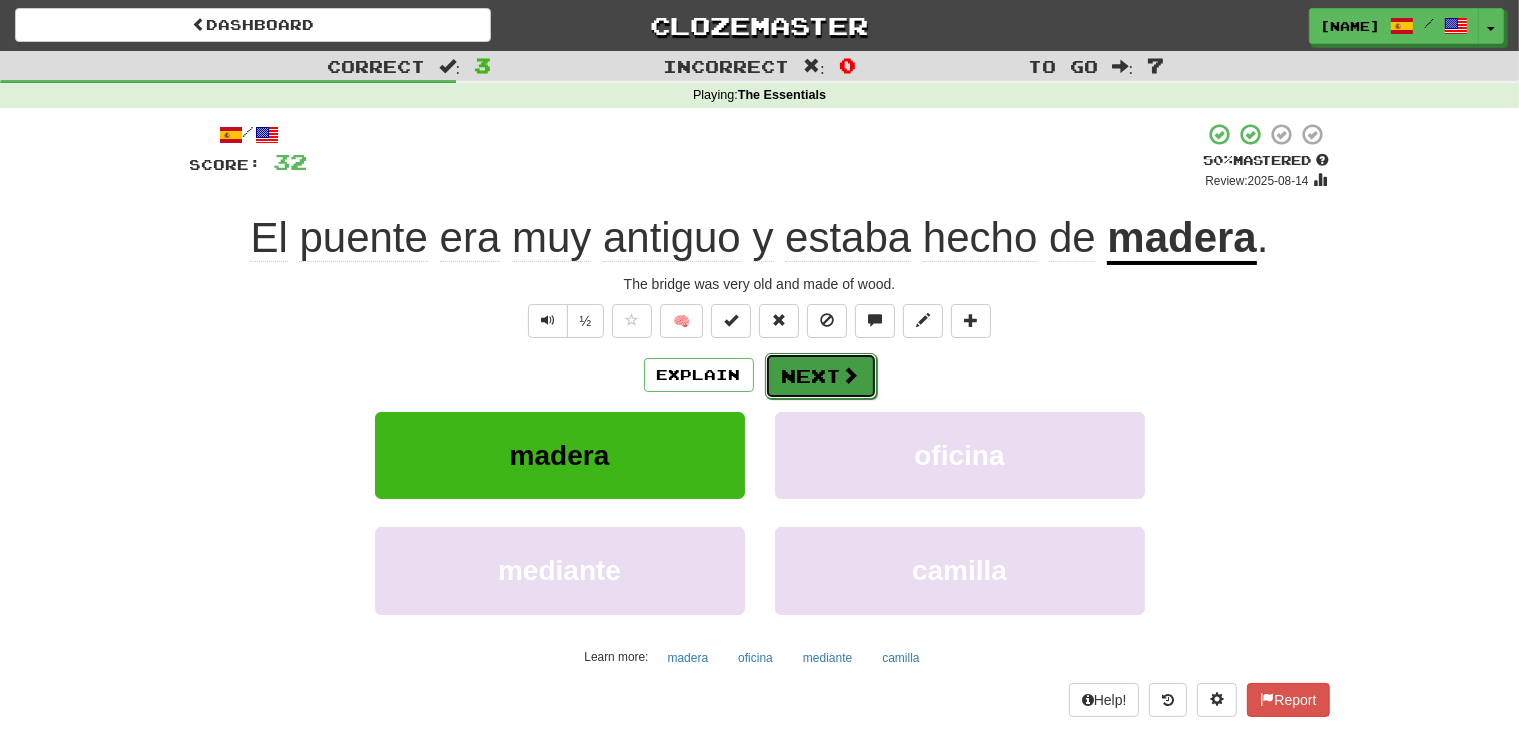 click on "Next" at bounding box center (821, 376) 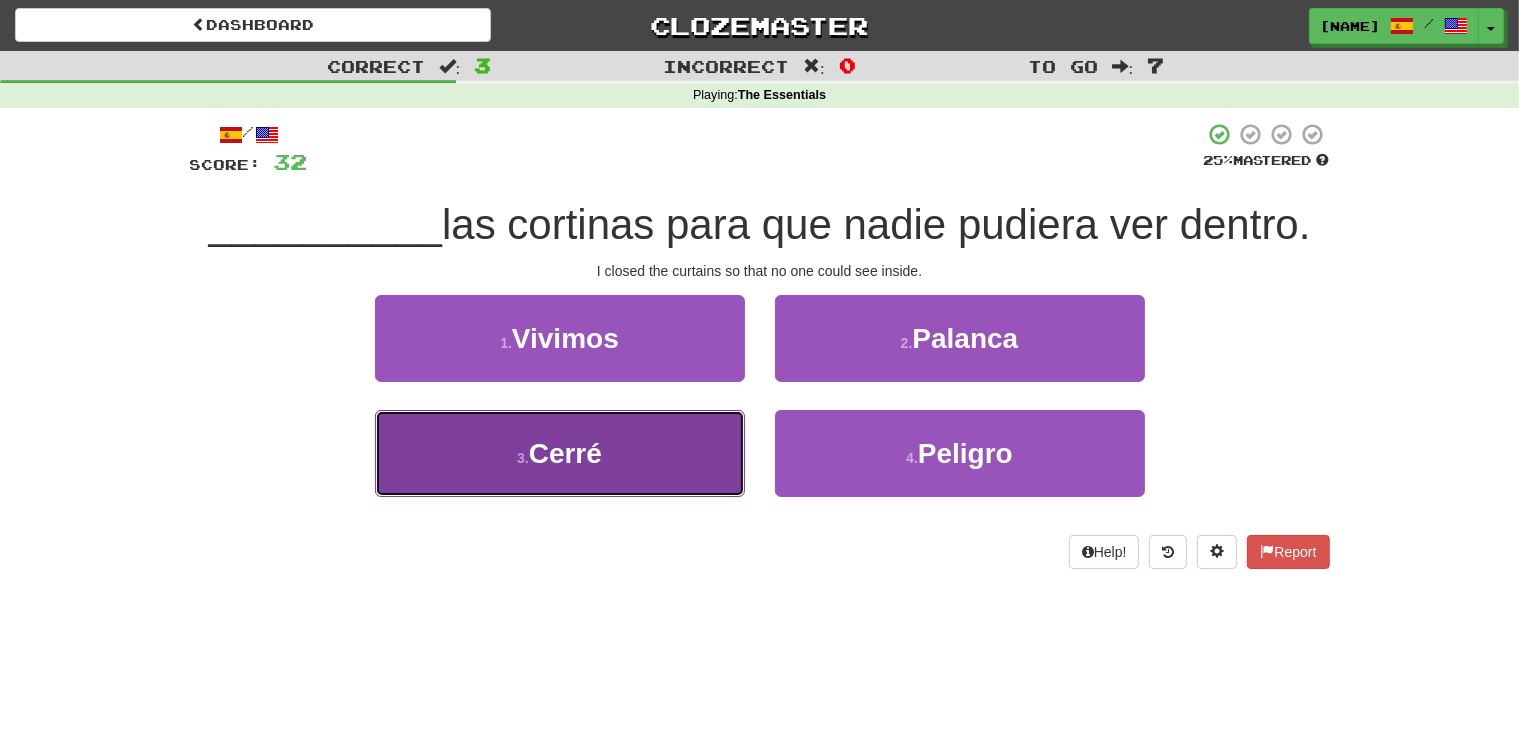 click on "3 .  Cerré" at bounding box center [560, 453] 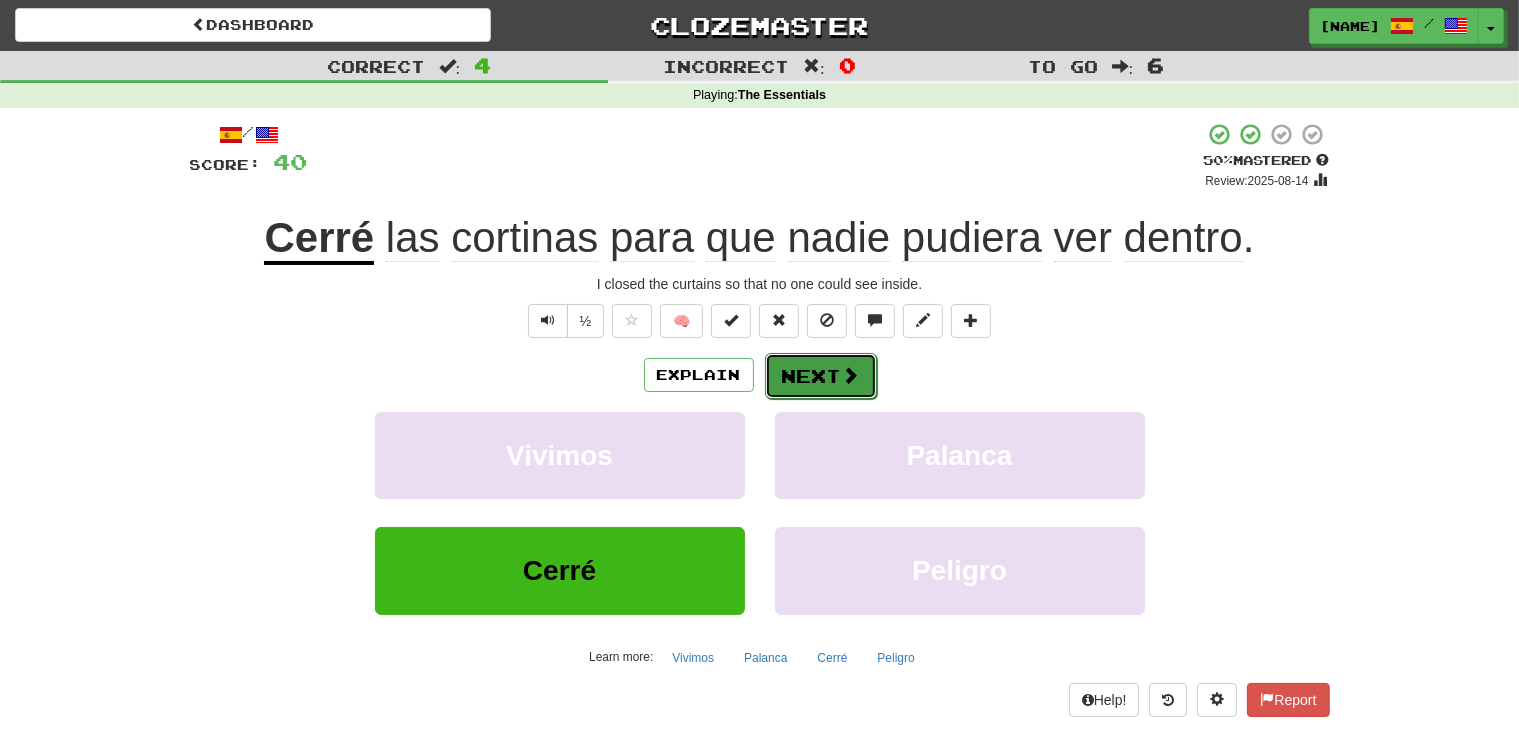 click on "Next" at bounding box center [821, 376] 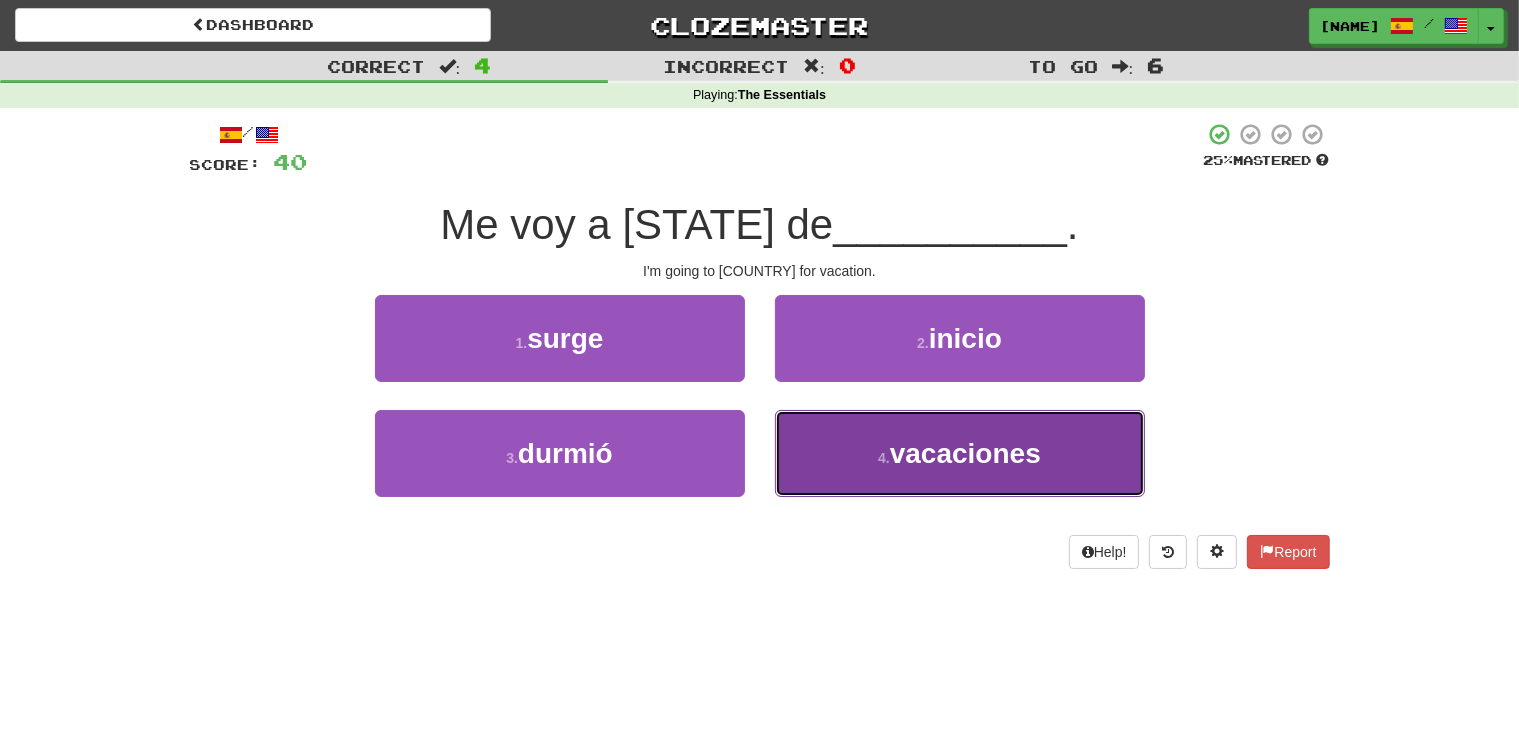 click on "vacaciones" at bounding box center (965, 453) 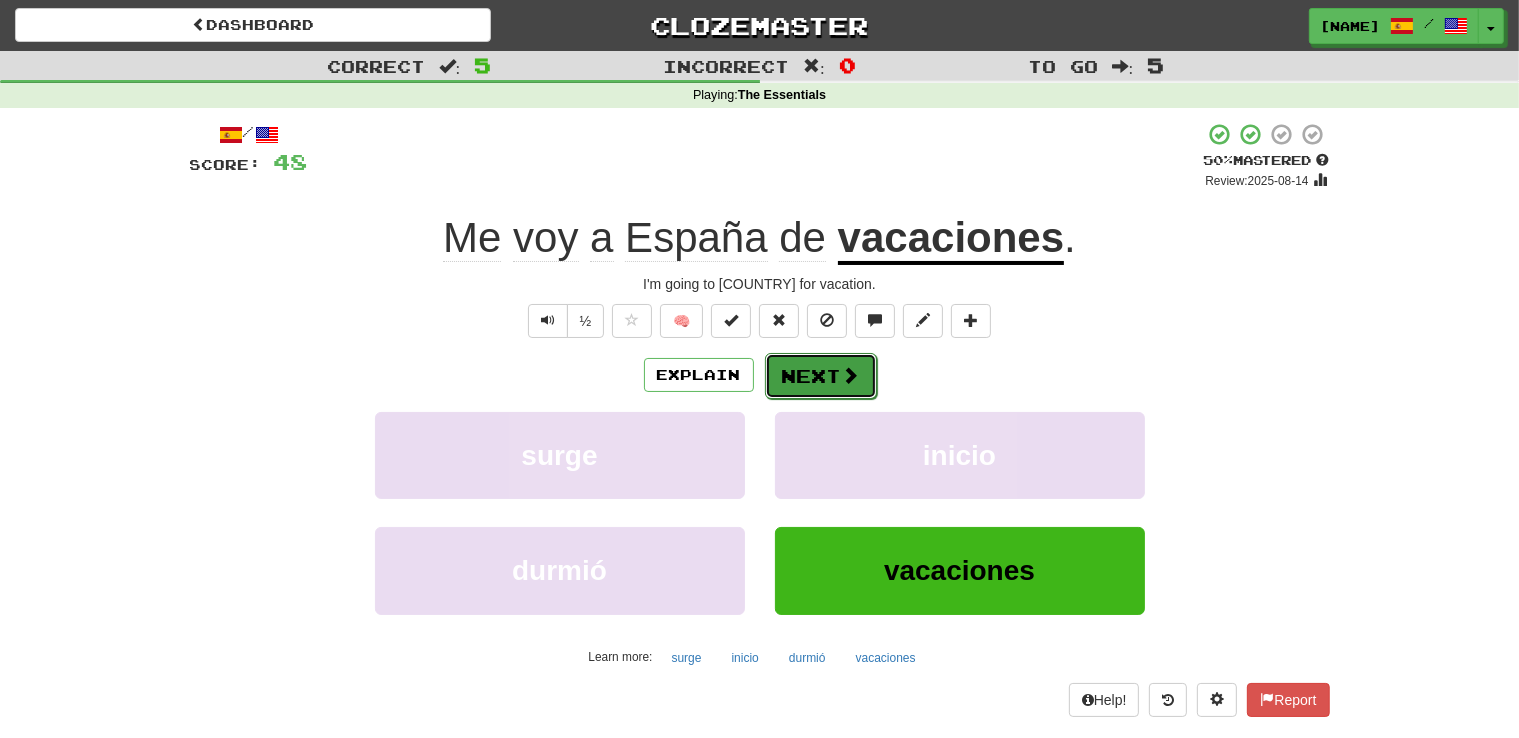 click on "Next" at bounding box center (821, 376) 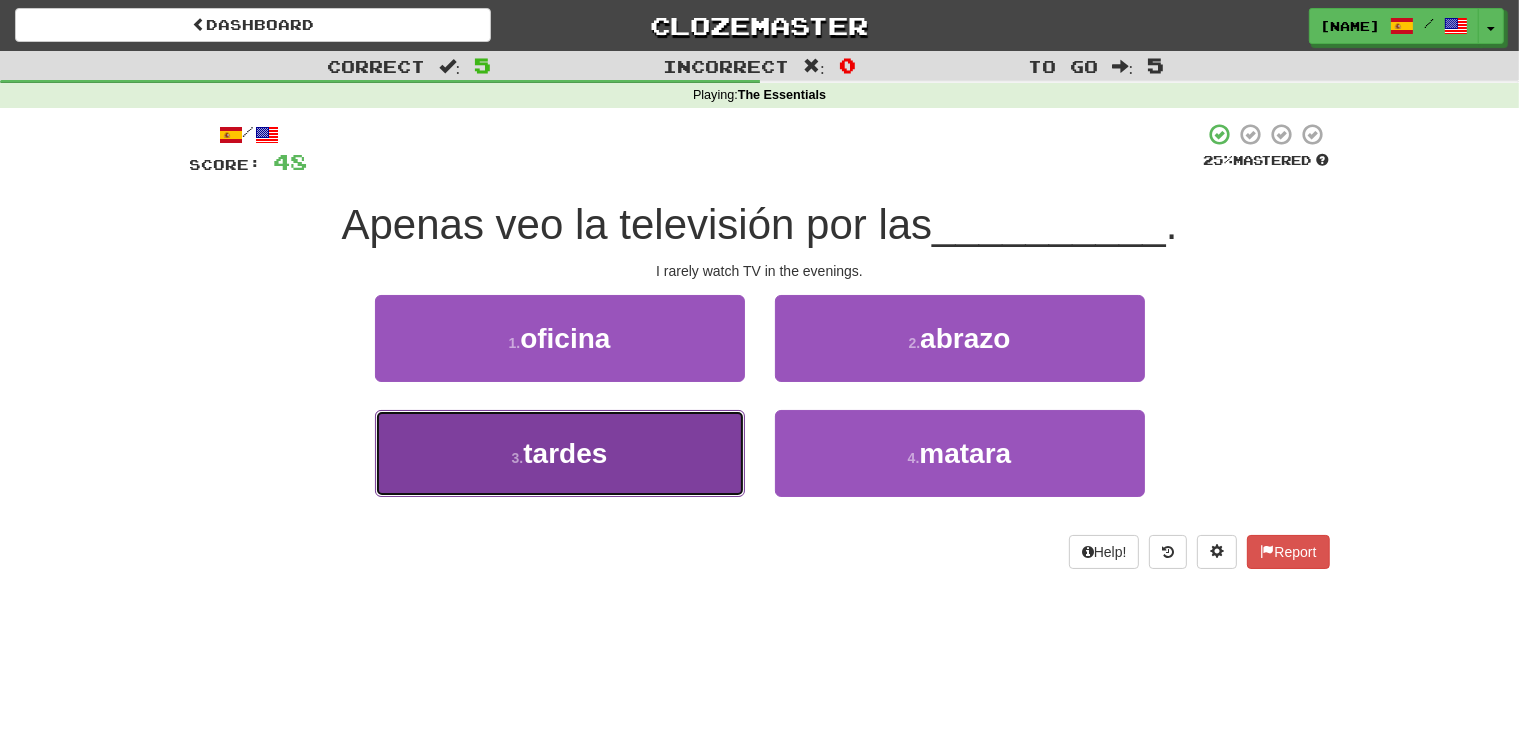 click on "3 .  tardes" at bounding box center [560, 453] 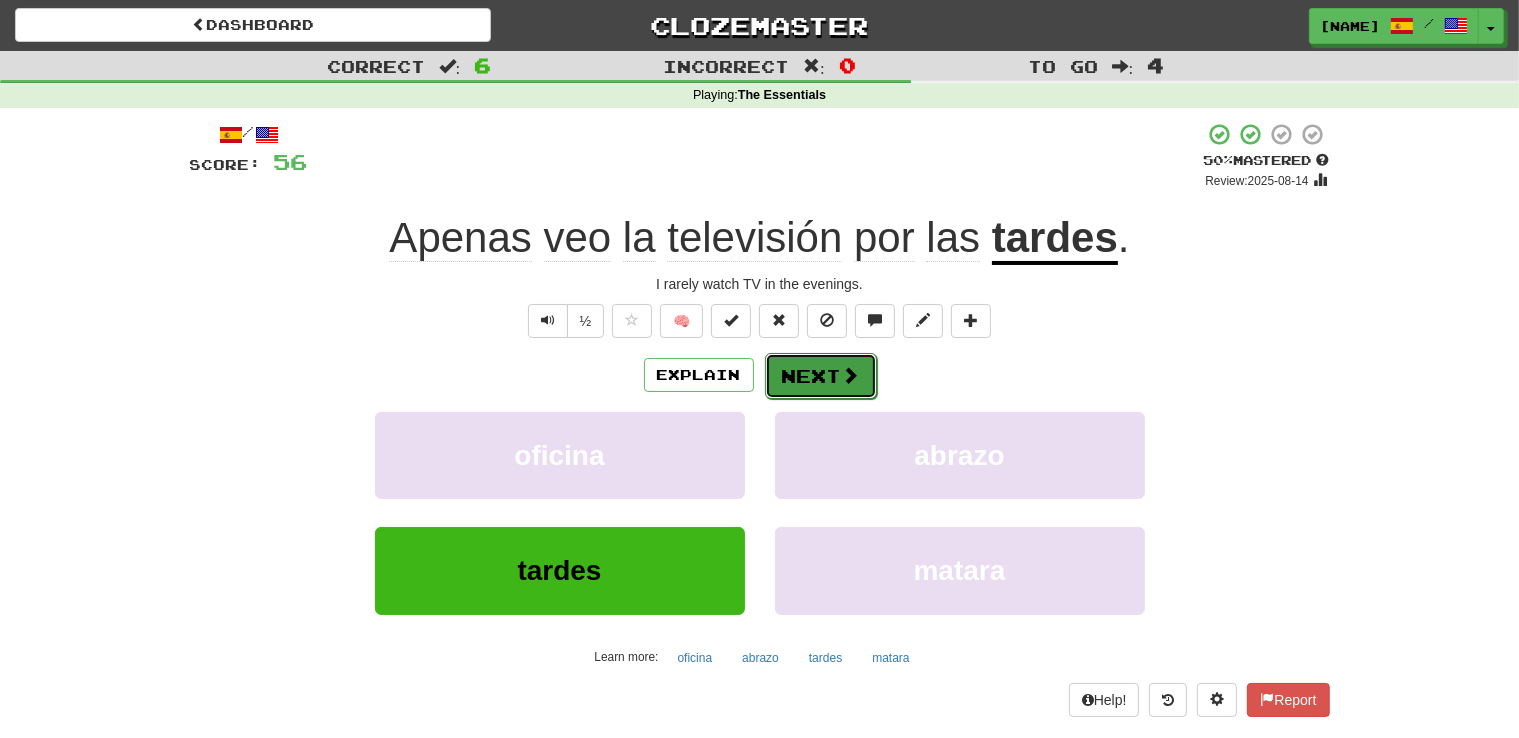 click on "Next" at bounding box center [821, 376] 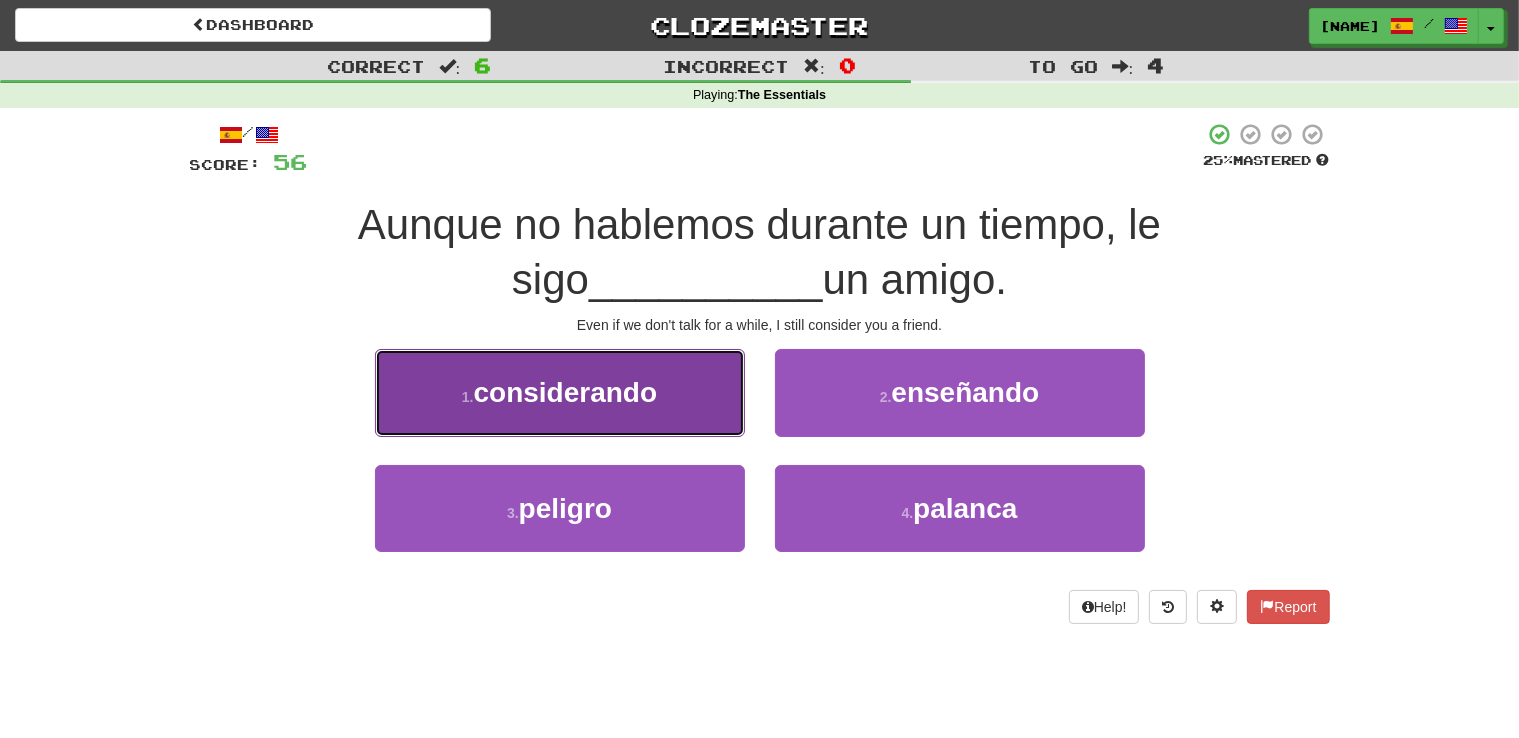 click on "1 .  considerando" at bounding box center [560, 392] 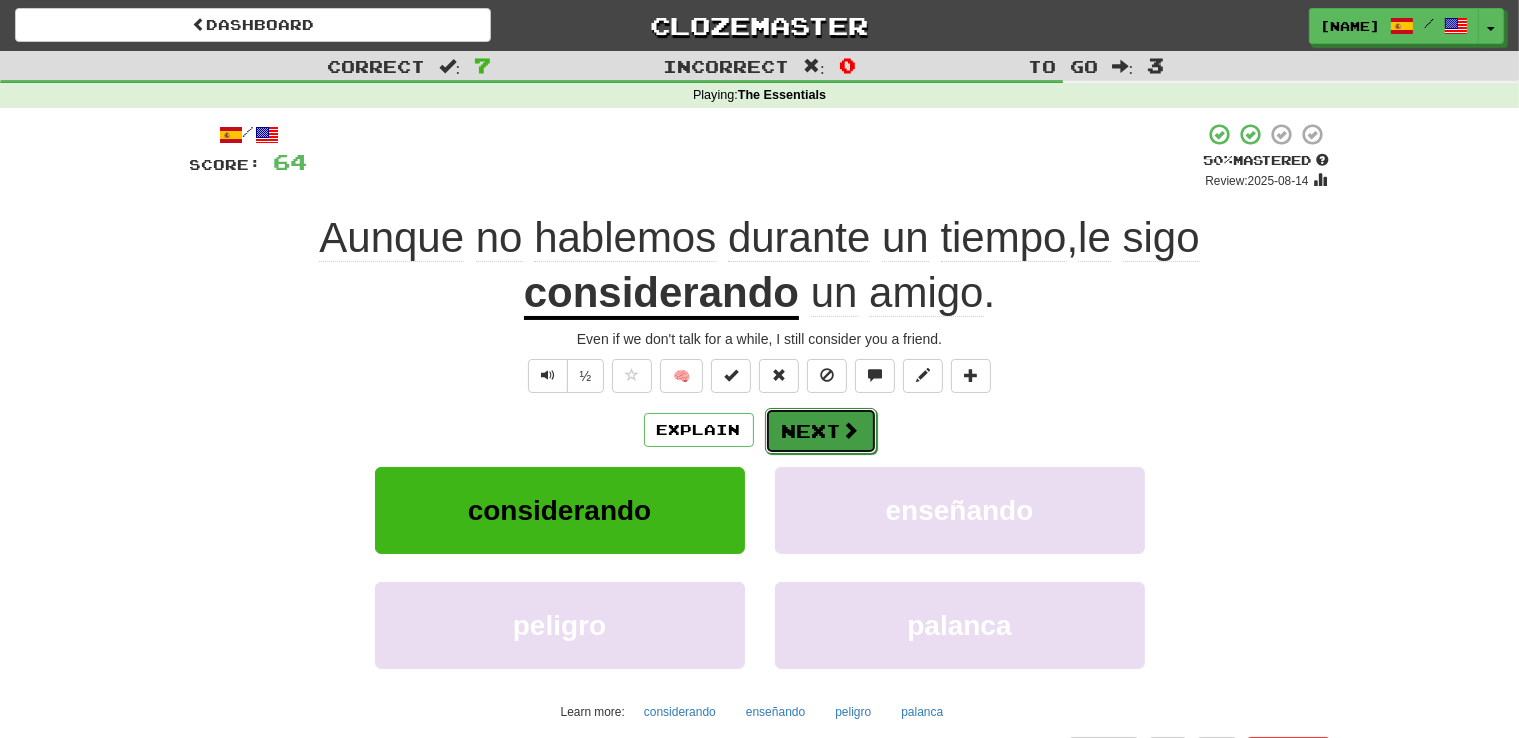 click on "Next" at bounding box center (821, 431) 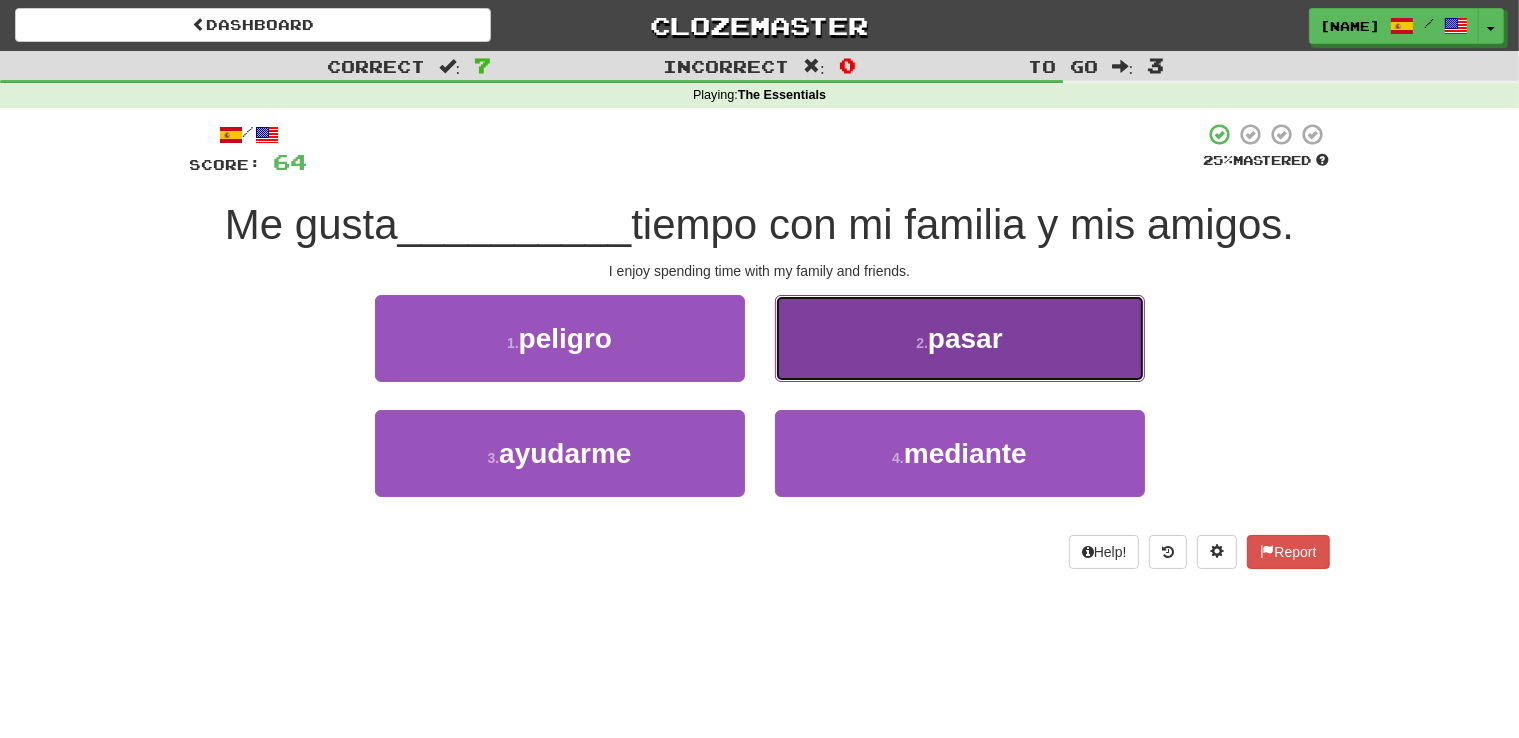 click on "pasar" at bounding box center [965, 338] 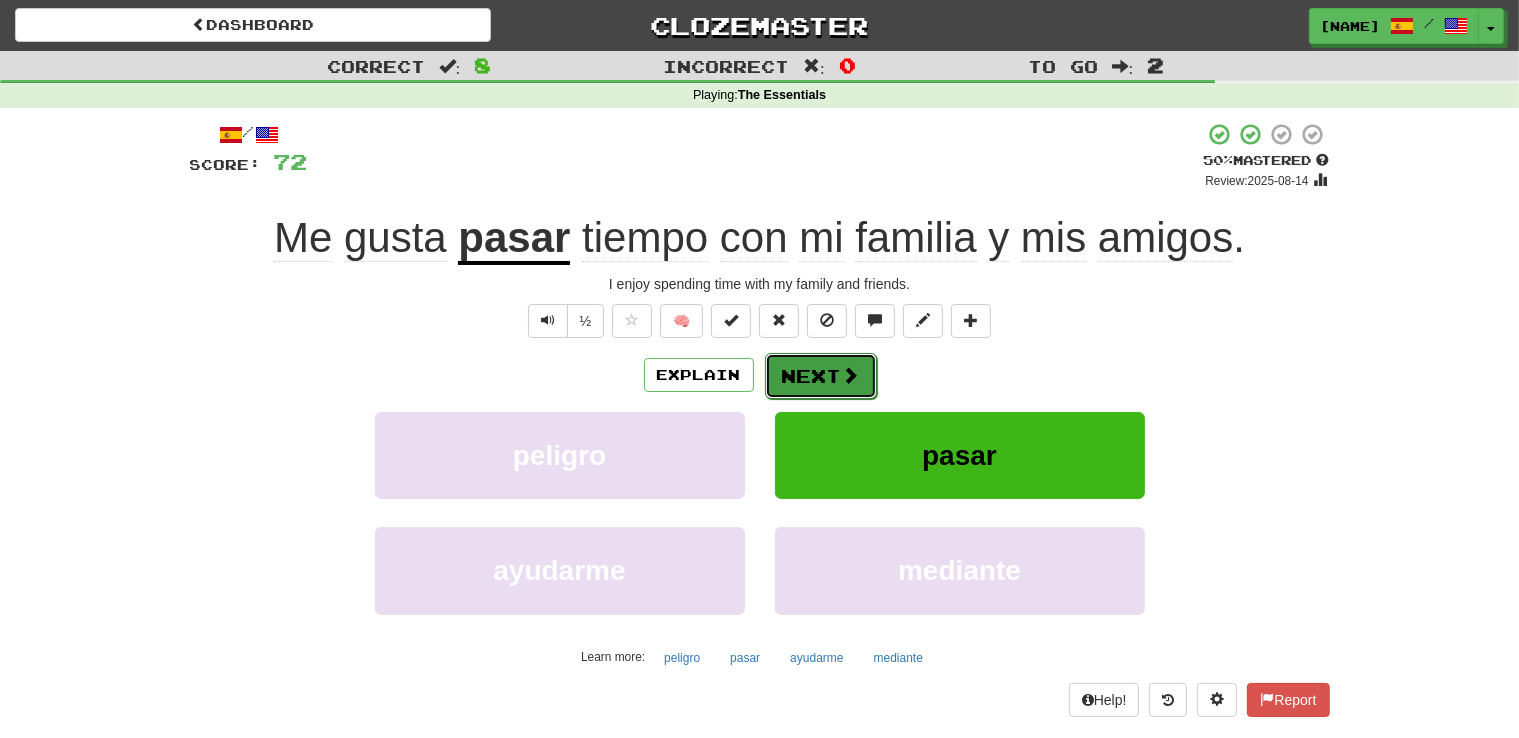 click on "Next" at bounding box center (821, 376) 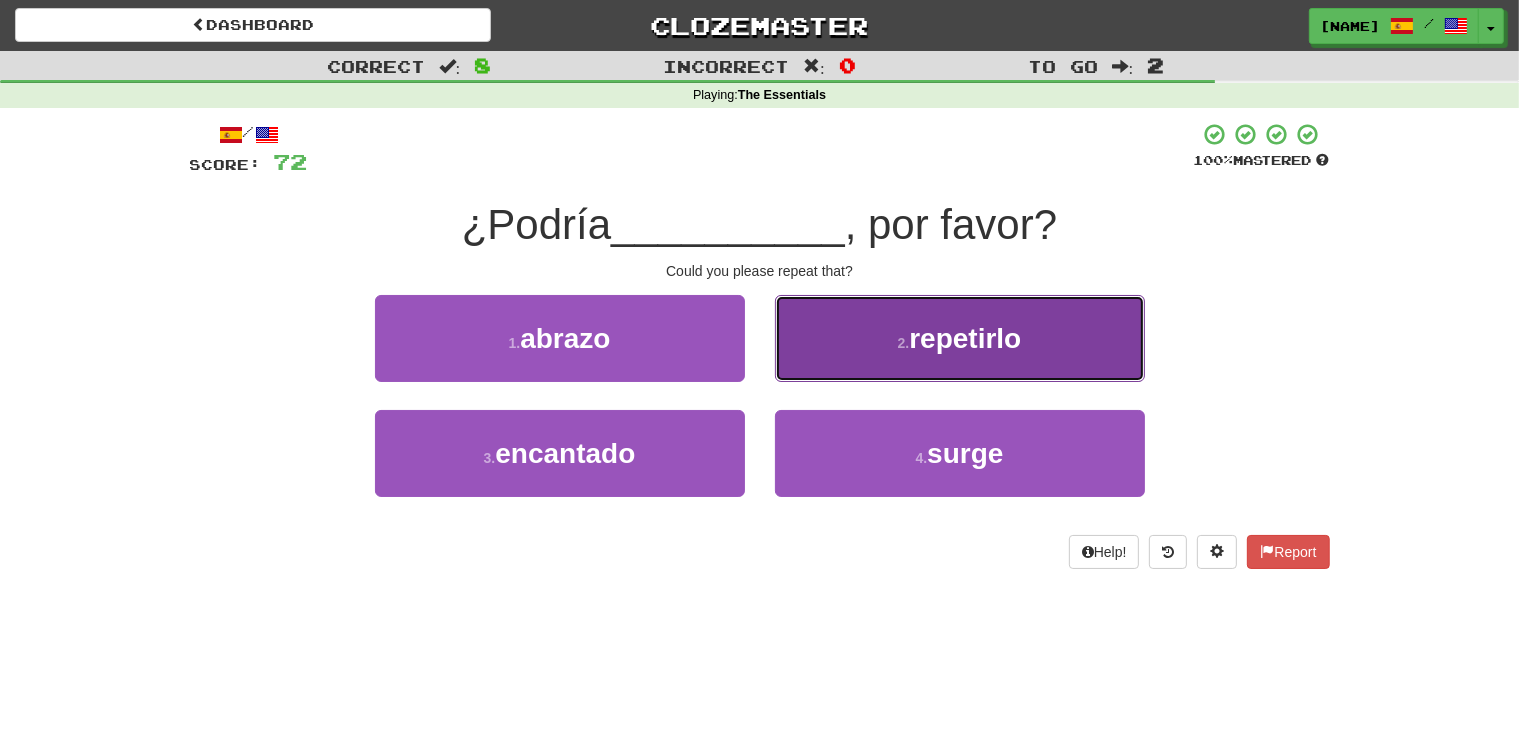 click on "repetirlo" at bounding box center [965, 338] 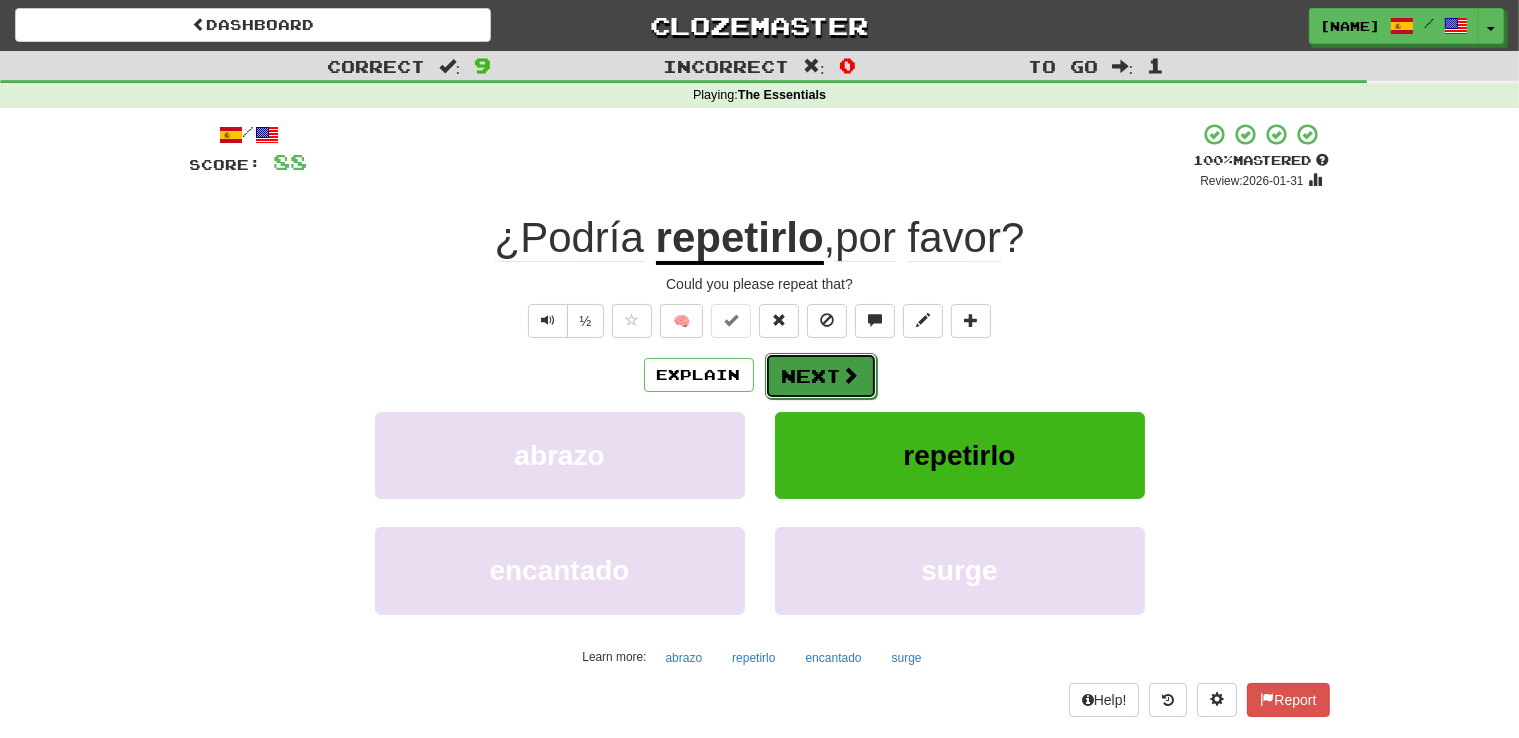 click on "Next" at bounding box center (821, 376) 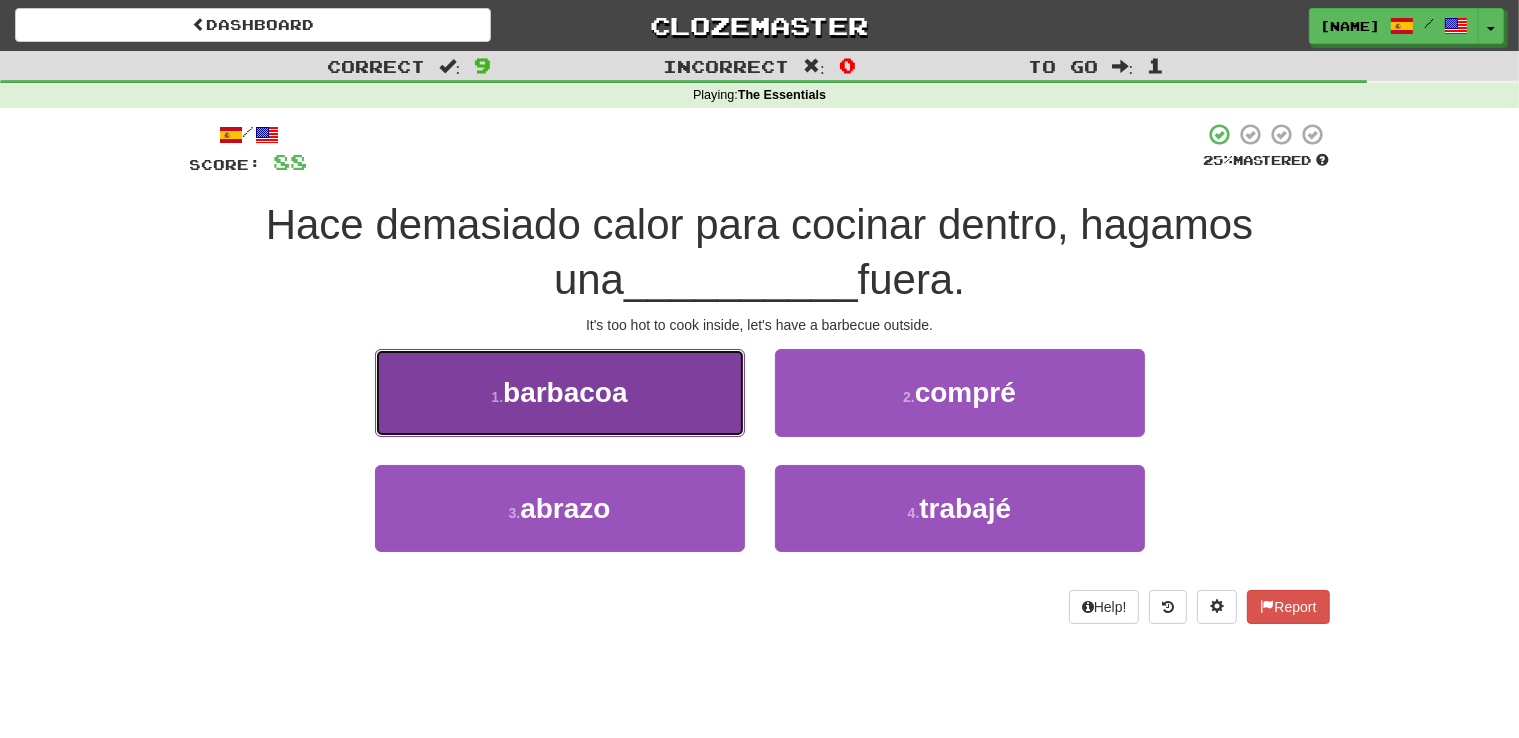 click on "1 .  barbacoa" at bounding box center [560, 392] 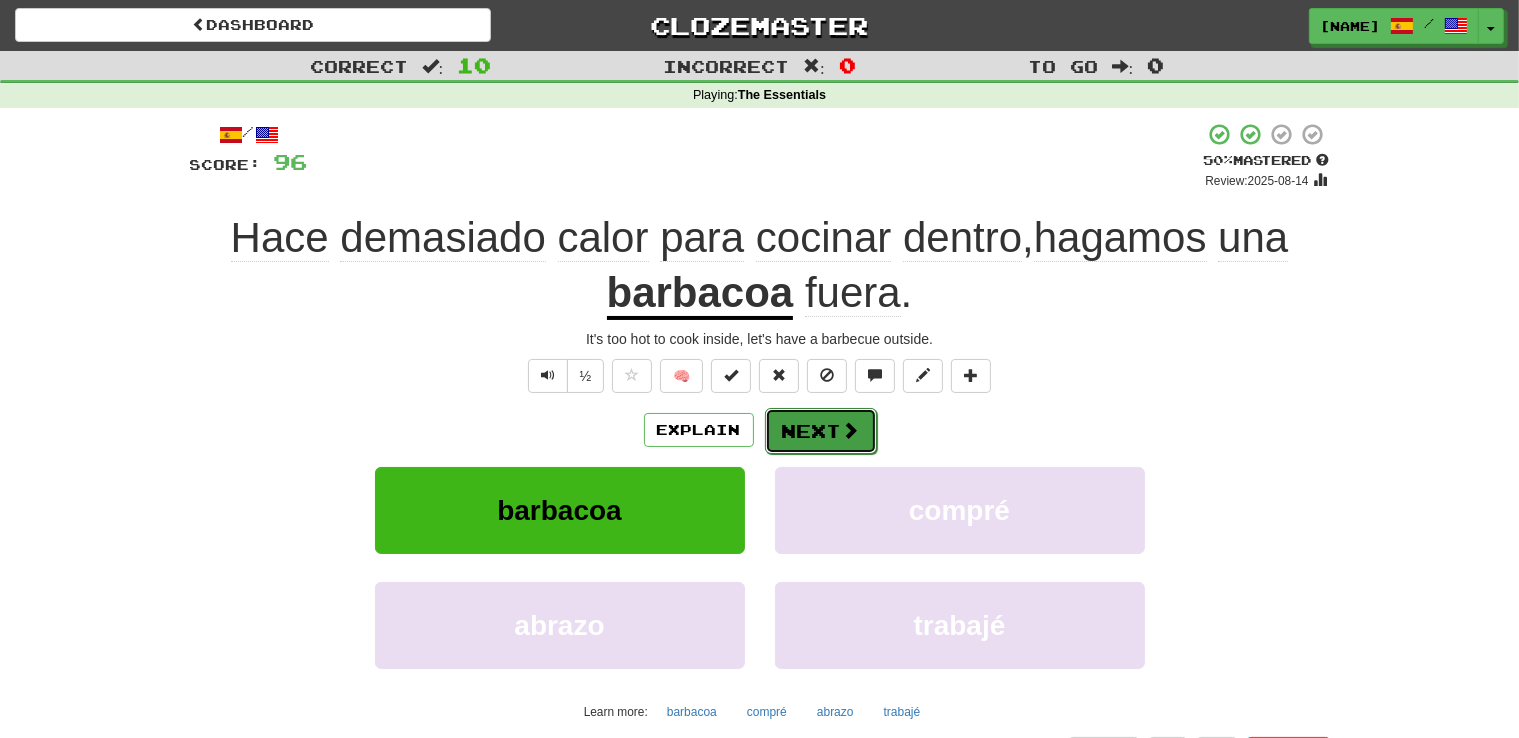 click on "Next" at bounding box center [821, 431] 